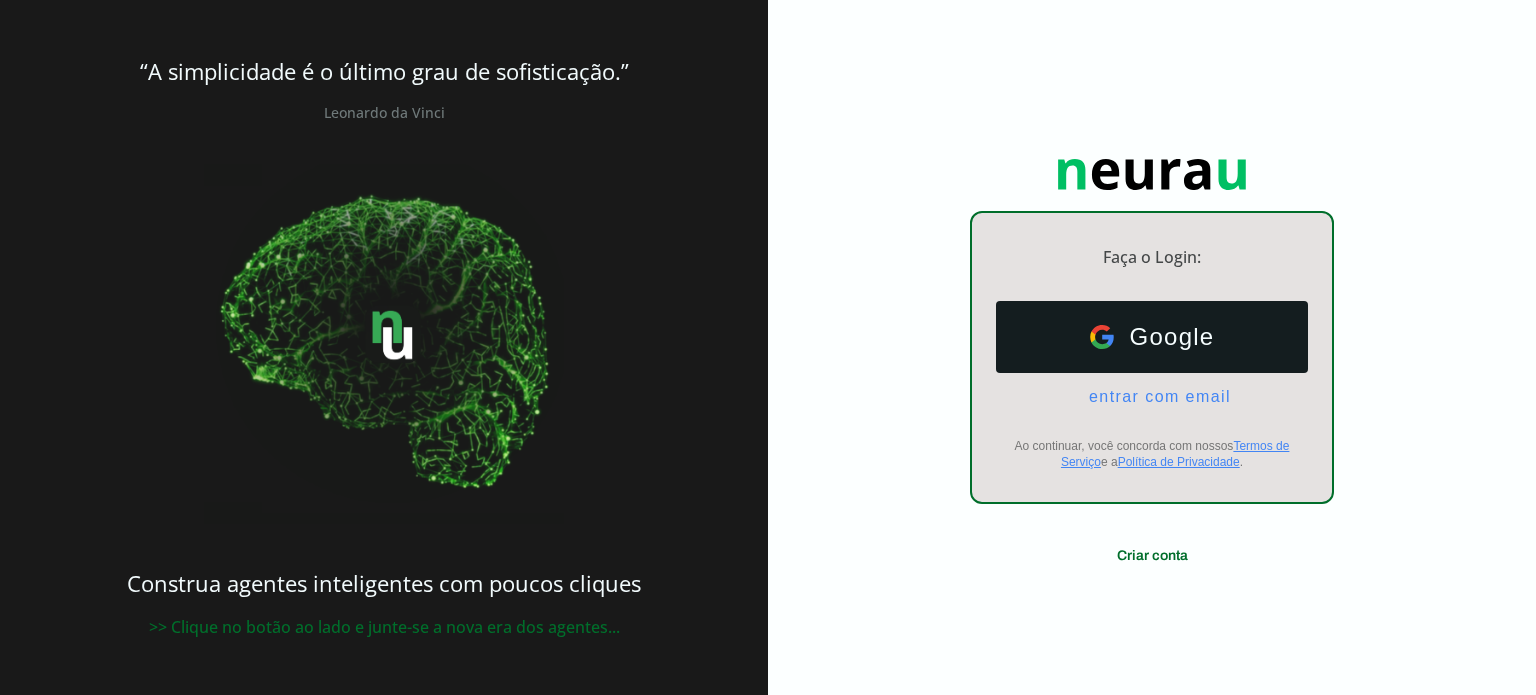 scroll, scrollTop: 0, scrollLeft: 0, axis: both 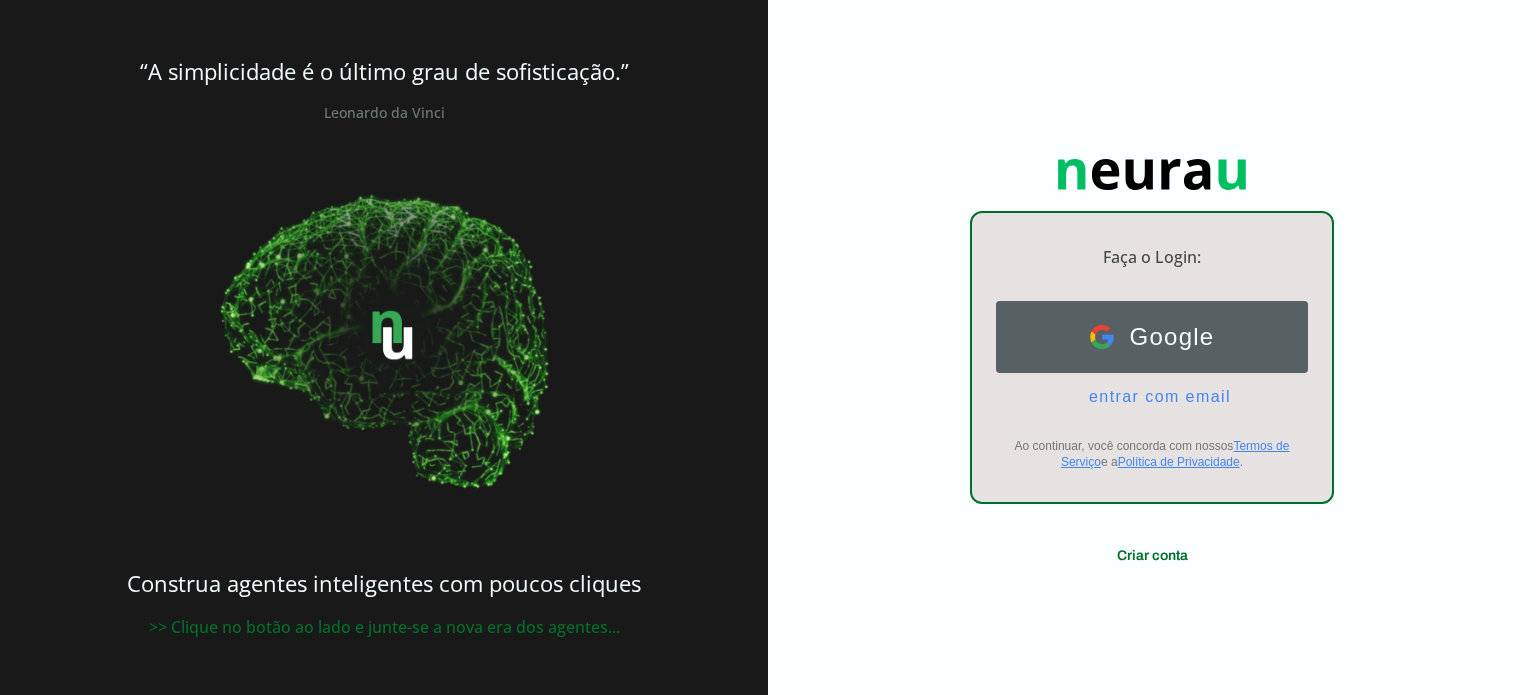 click on "Google" at bounding box center [1164, 337] 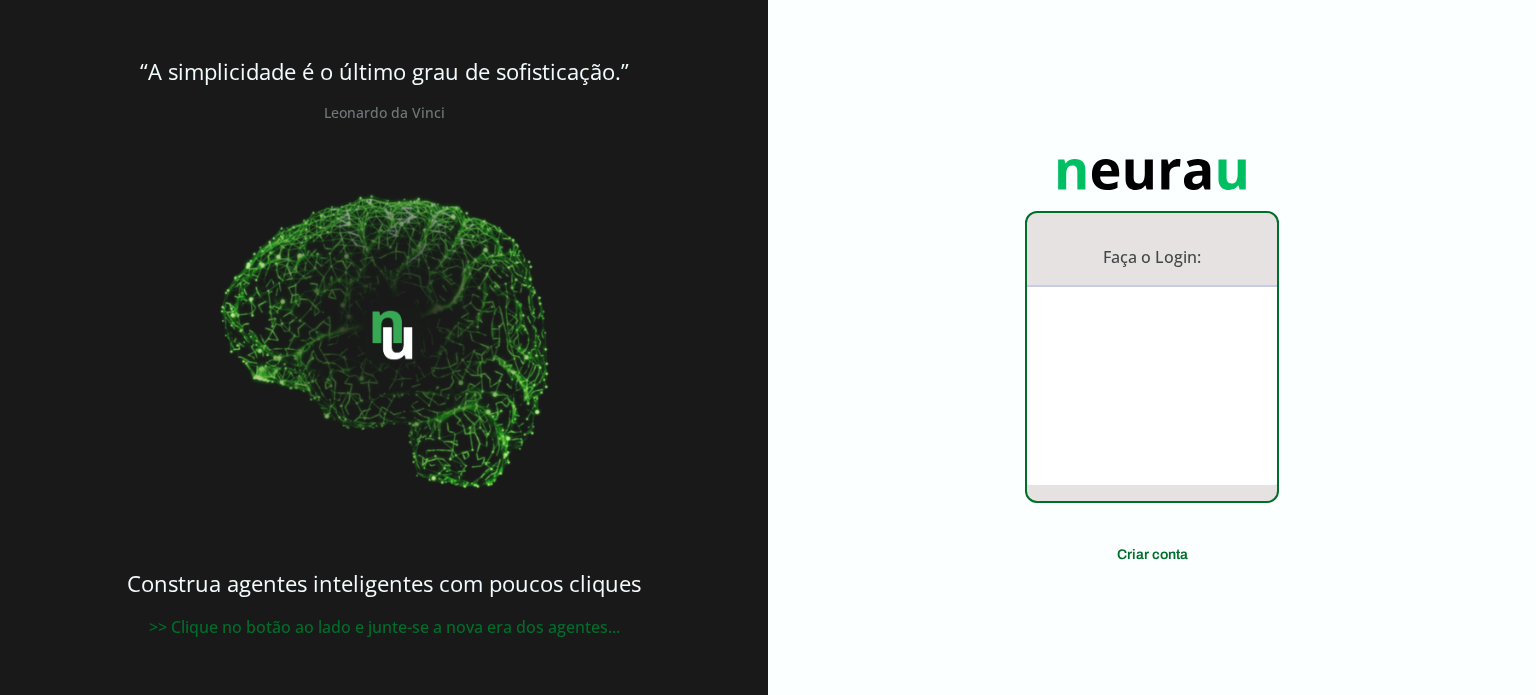 scroll, scrollTop: 0, scrollLeft: 0, axis: both 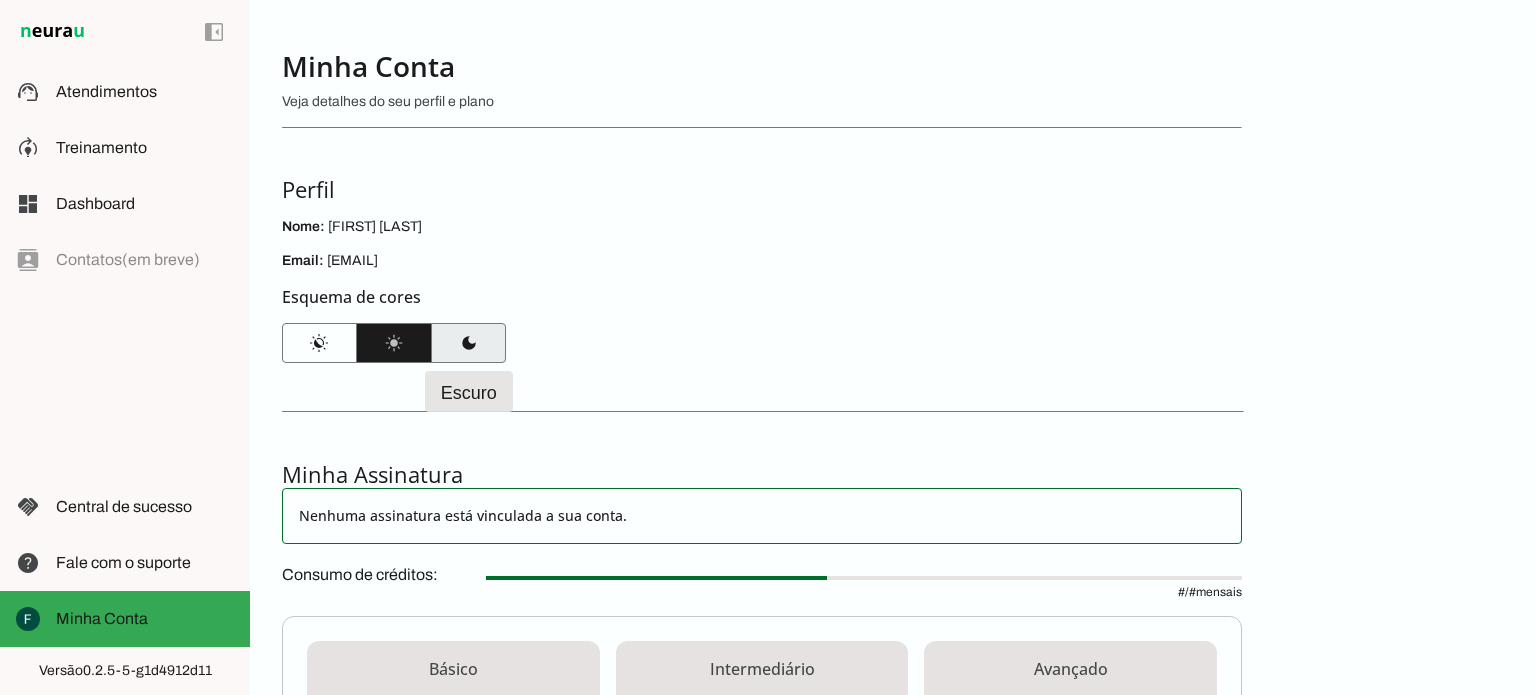 click at bounding box center (468, 343) 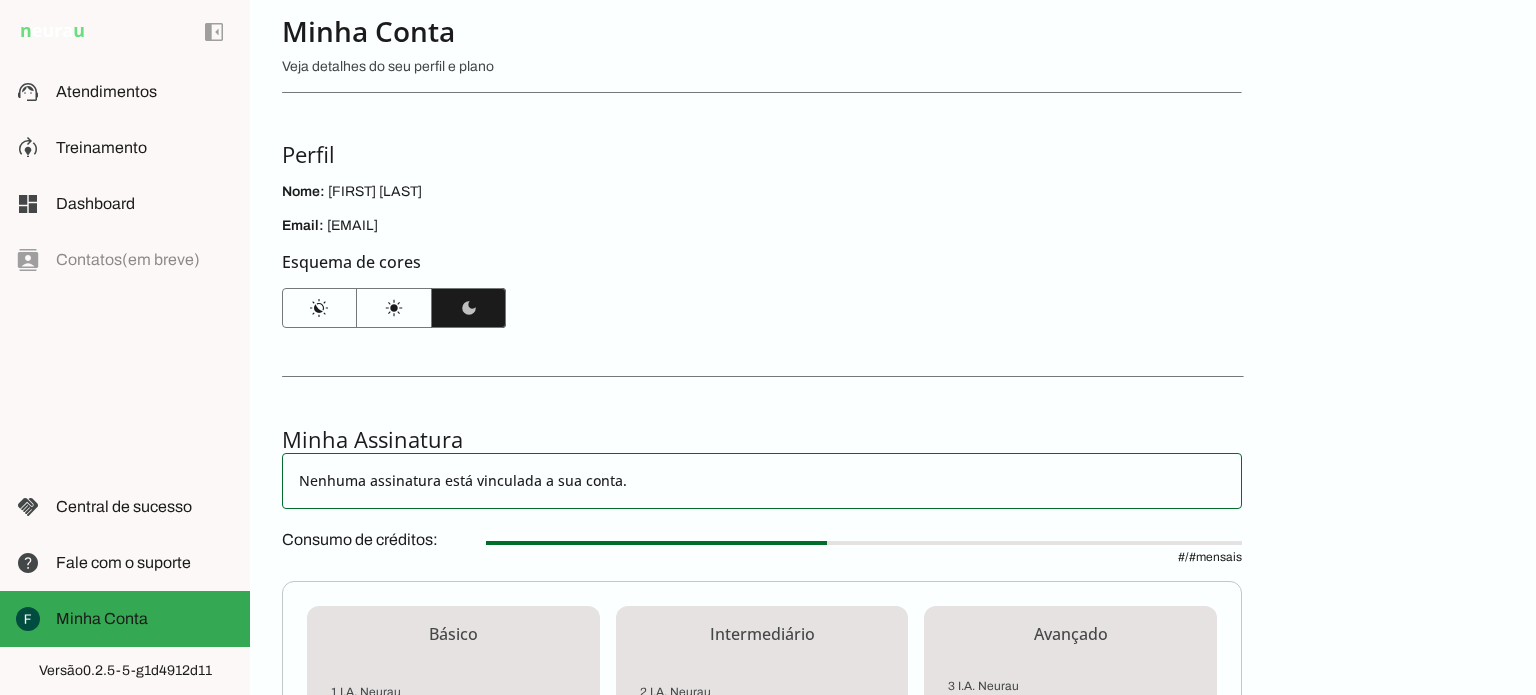 scroll, scrollTop: 0, scrollLeft: 0, axis: both 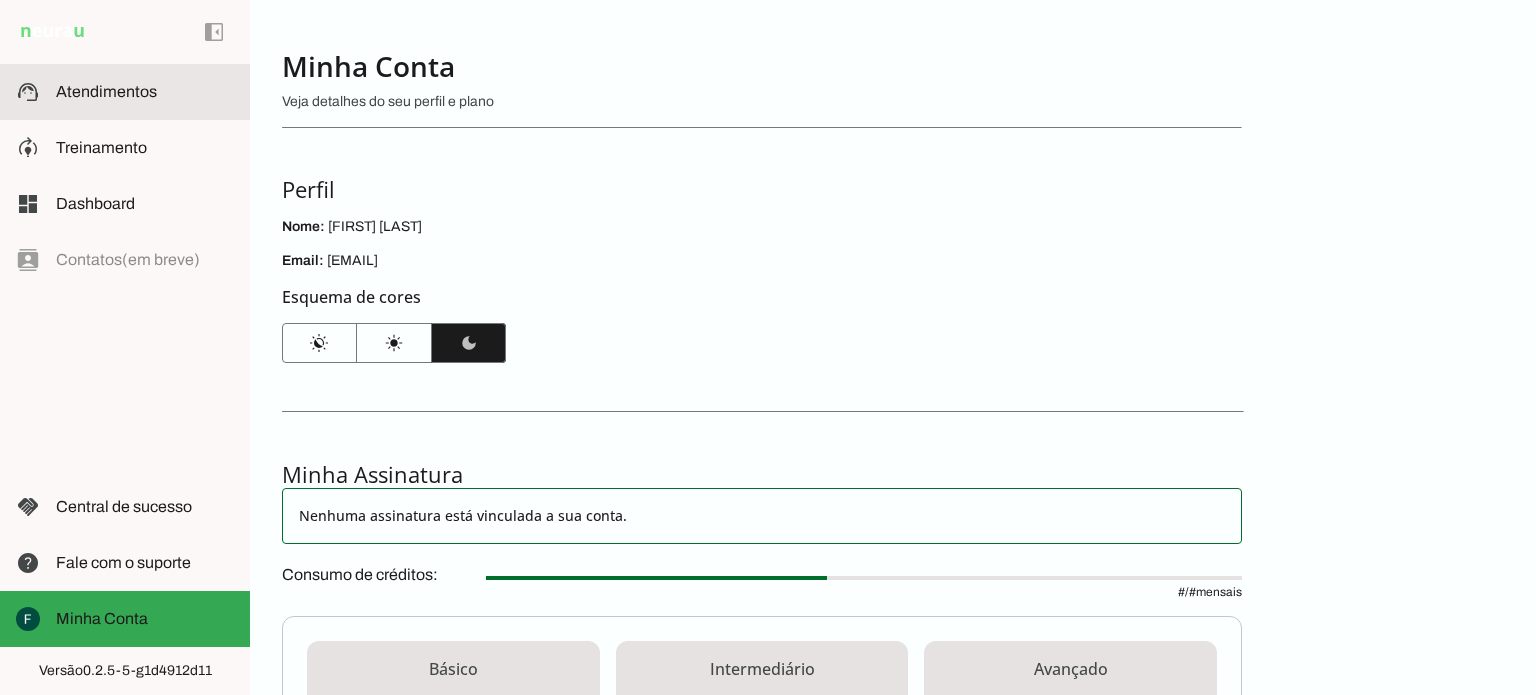 click on "Atendimentos" 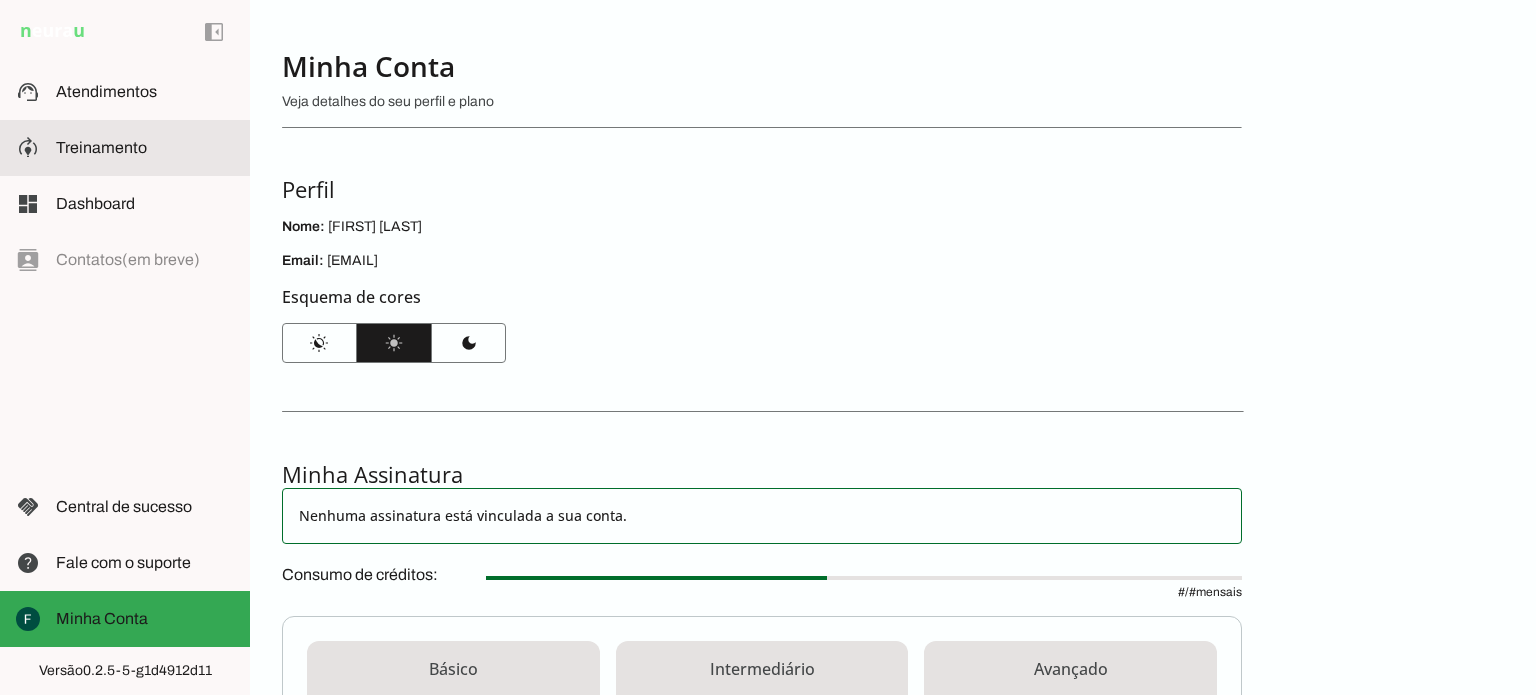 click on "Treinamento" 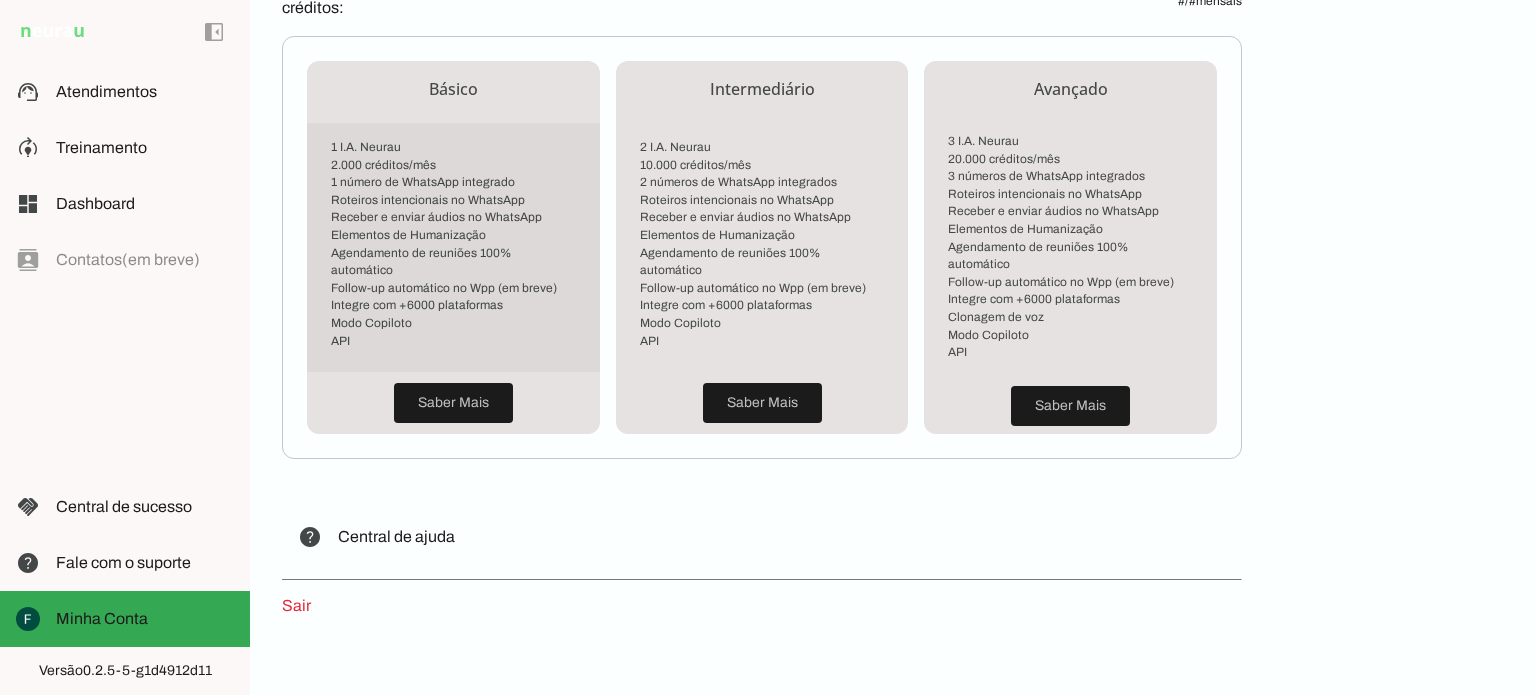 scroll, scrollTop: 596, scrollLeft: 0, axis: vertical 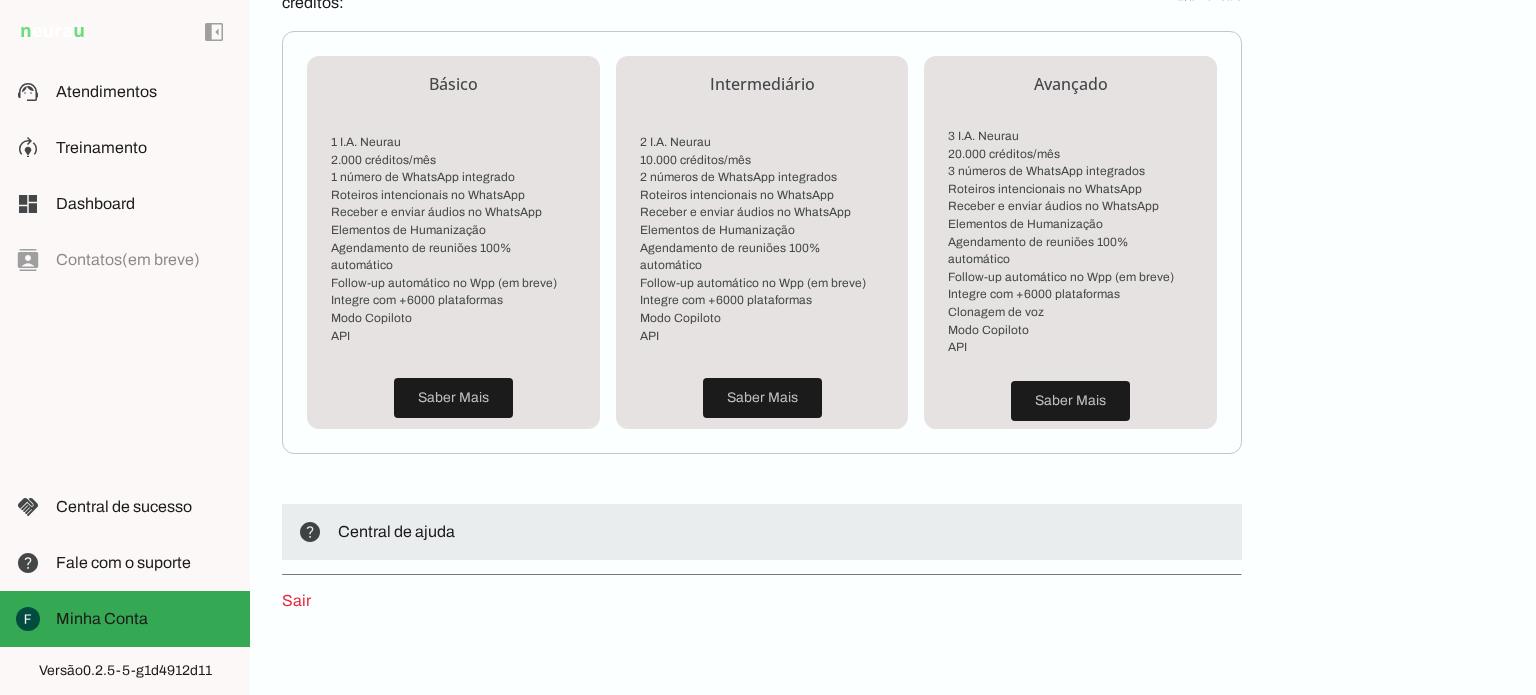 click at bounding box center (782, 532) 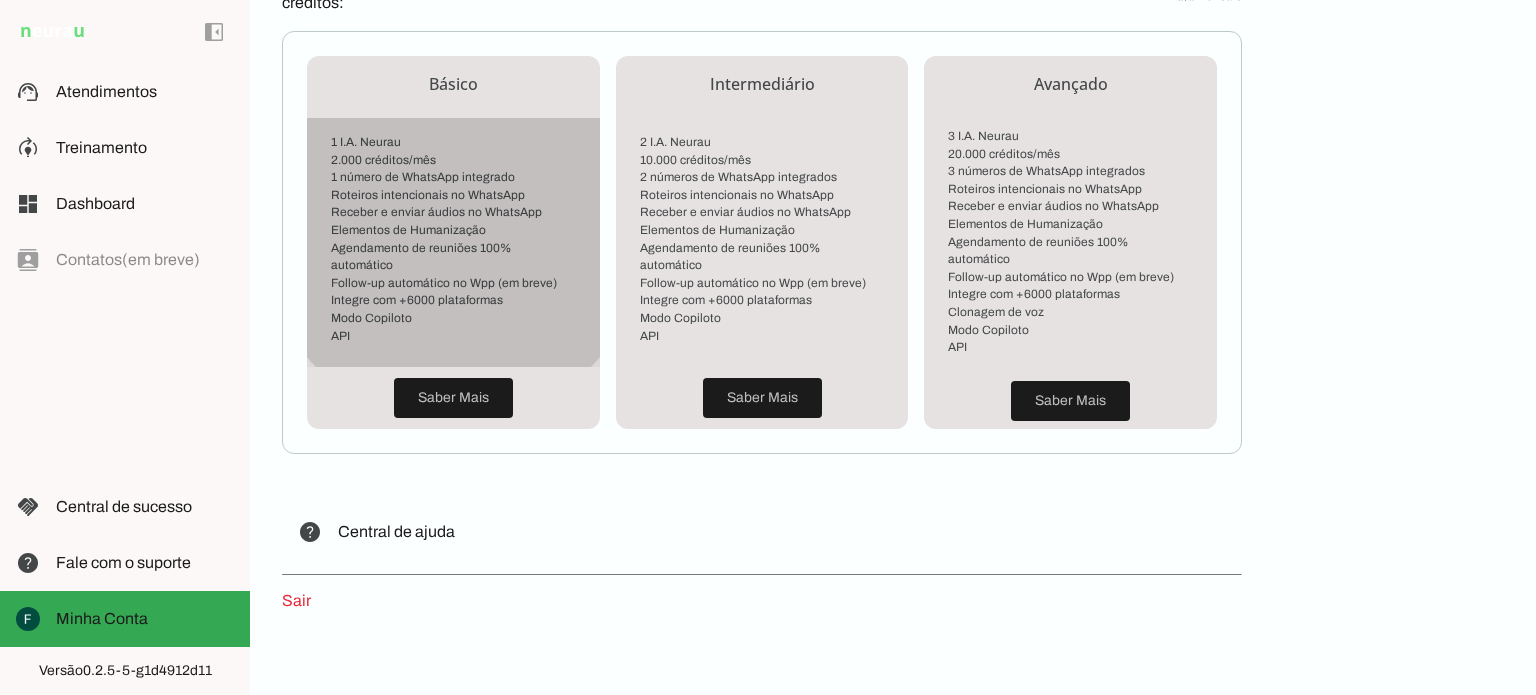 click on "1 I.A. Neurau 2.000 créditos/mês 1 número de WhatsApp integrado Roteiros intencionais no WhatsApp Receber e enviar áudios no WhatsApp Elementos de Humanização Agendamento de reuniões 100% automático Follow-up automático no Wpp (em breve) Integre com +6000 plataformas Modo Copiloto API" at bounding box center (453, 242) 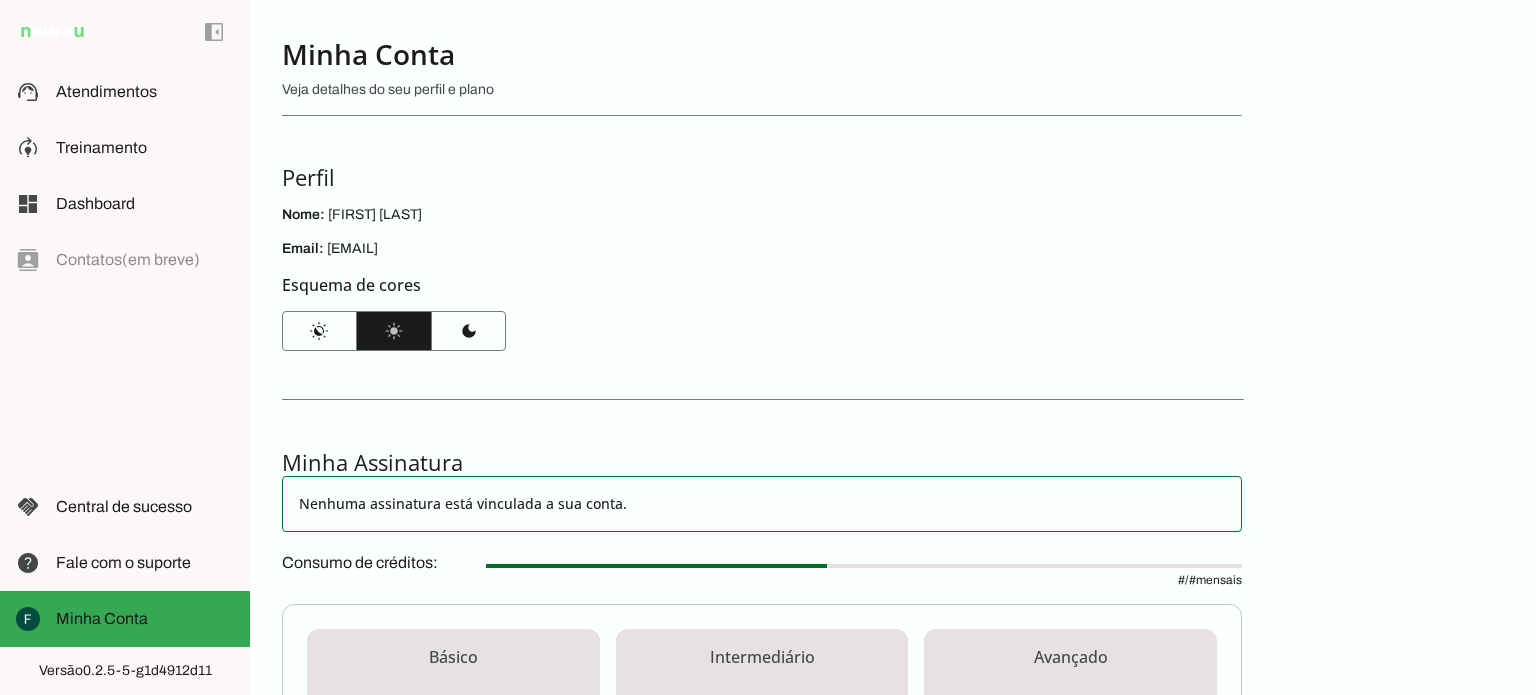 scroll, scrollTop: 0, scrollLeft: 0, axis: both 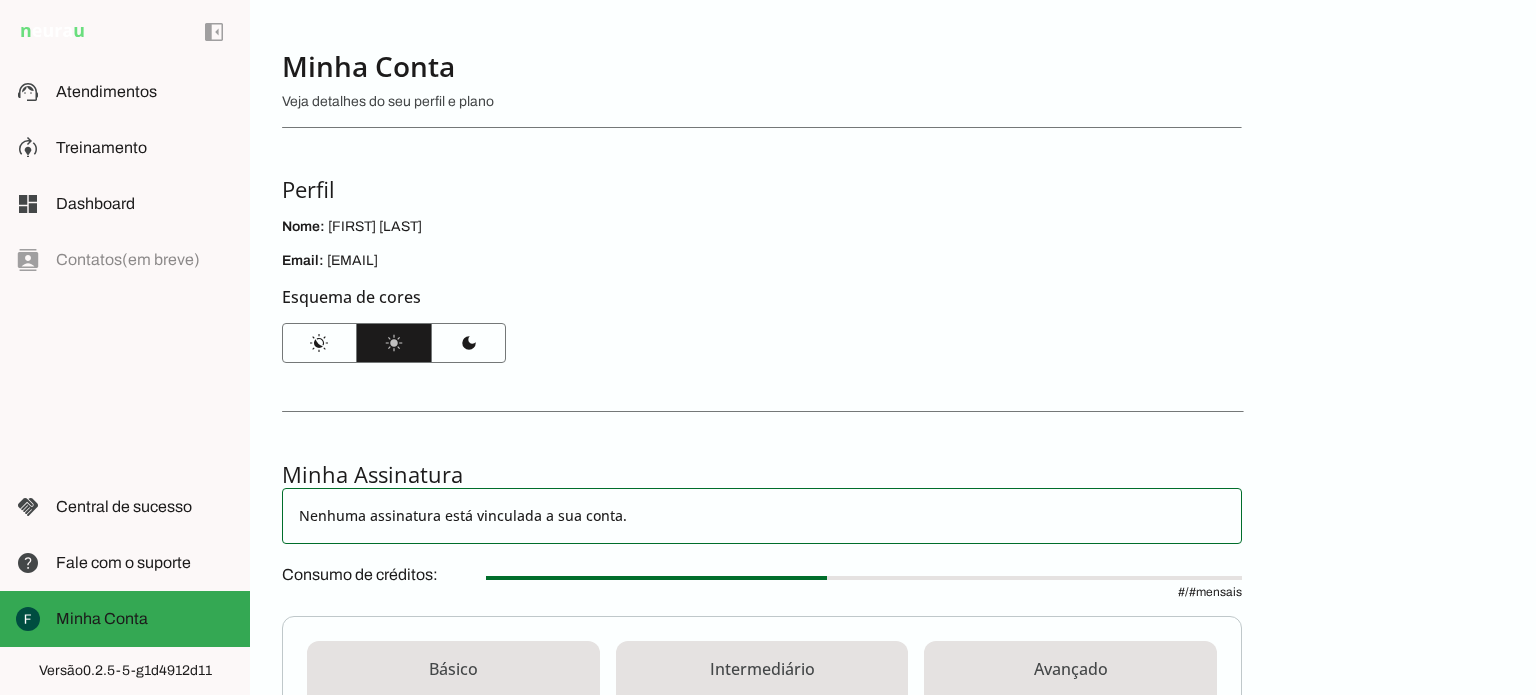click on "left_panel_open
left_panel_close" 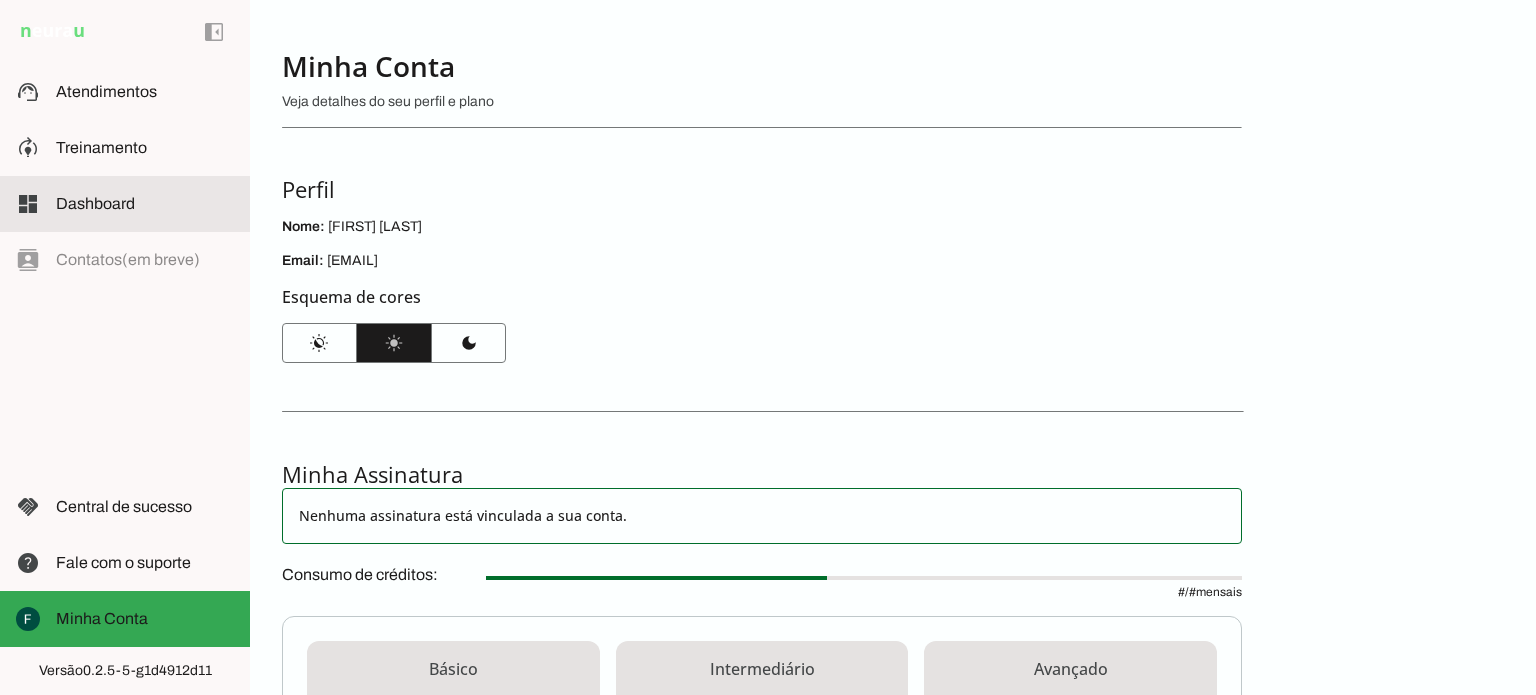 click on "Dashboard" 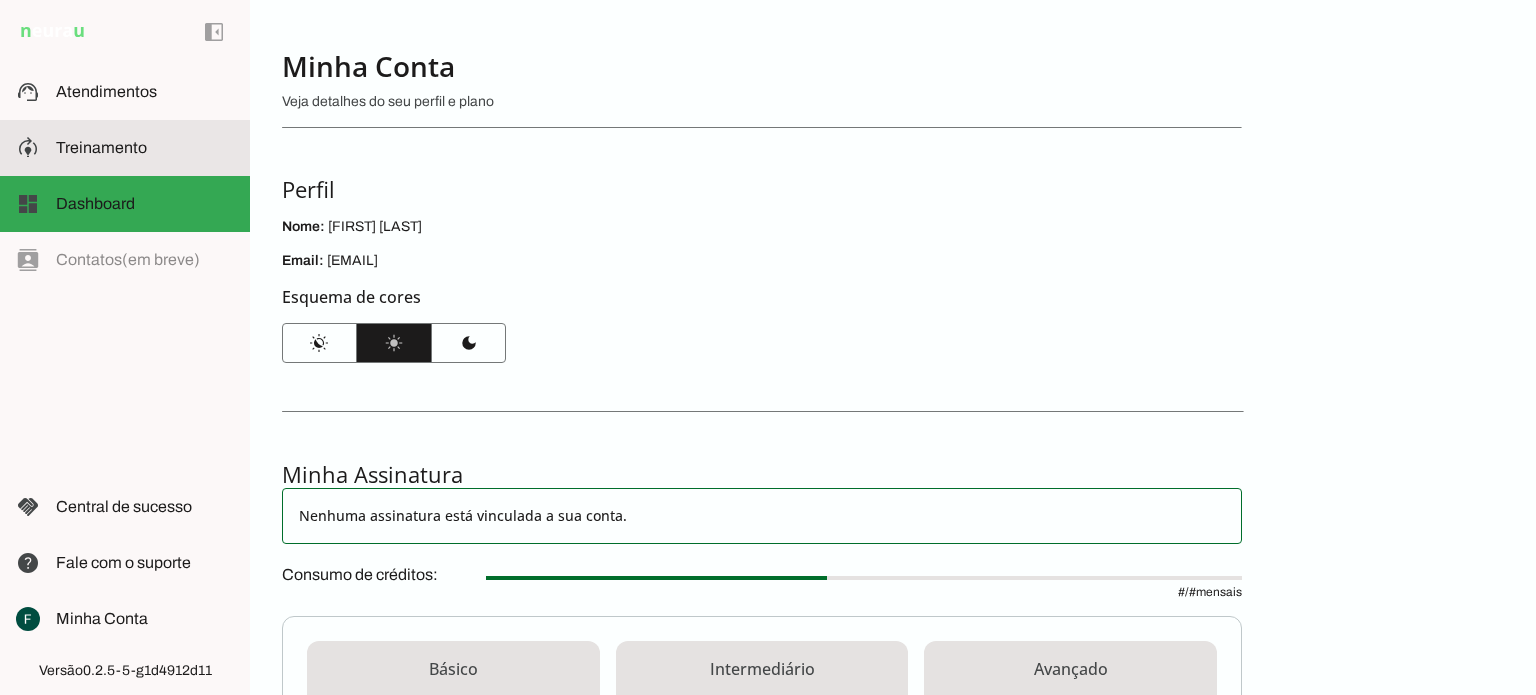 click on "Treinamento" 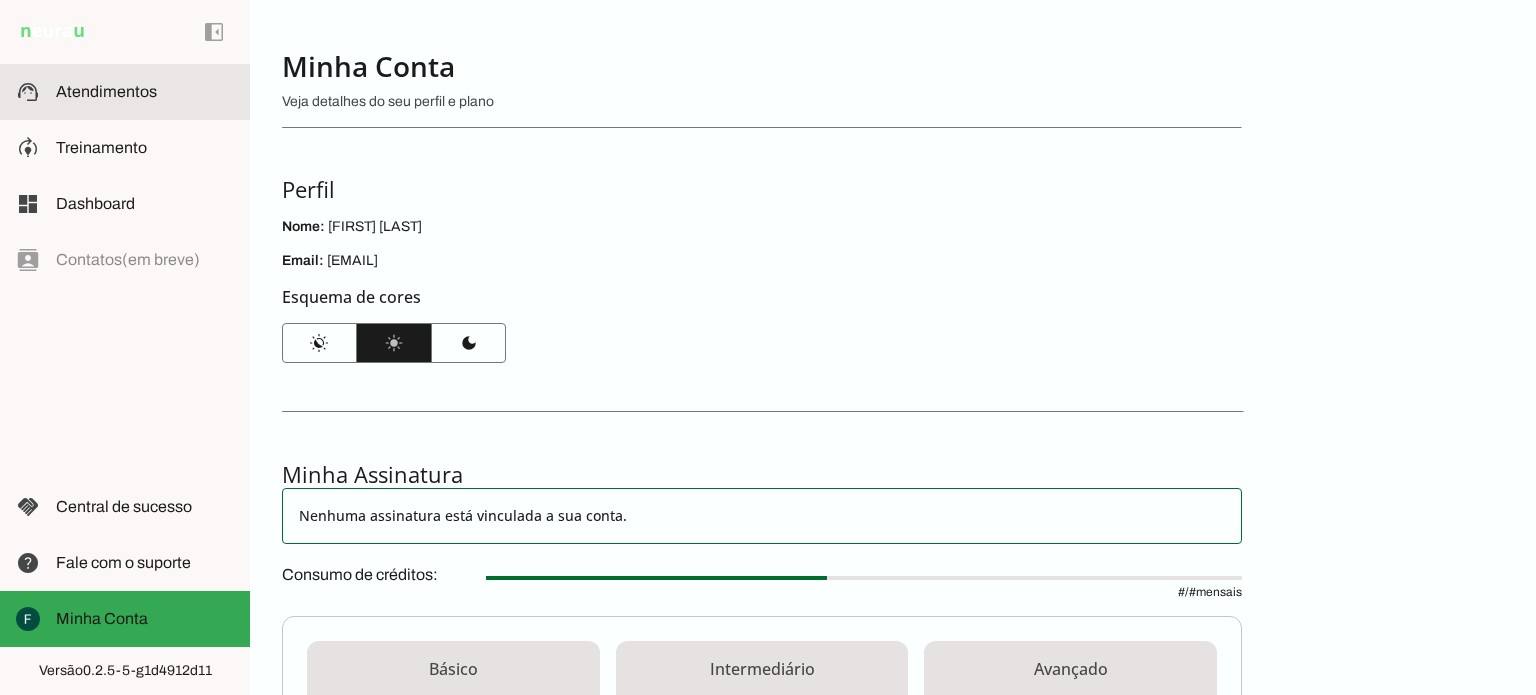 click on "Atendimentos" 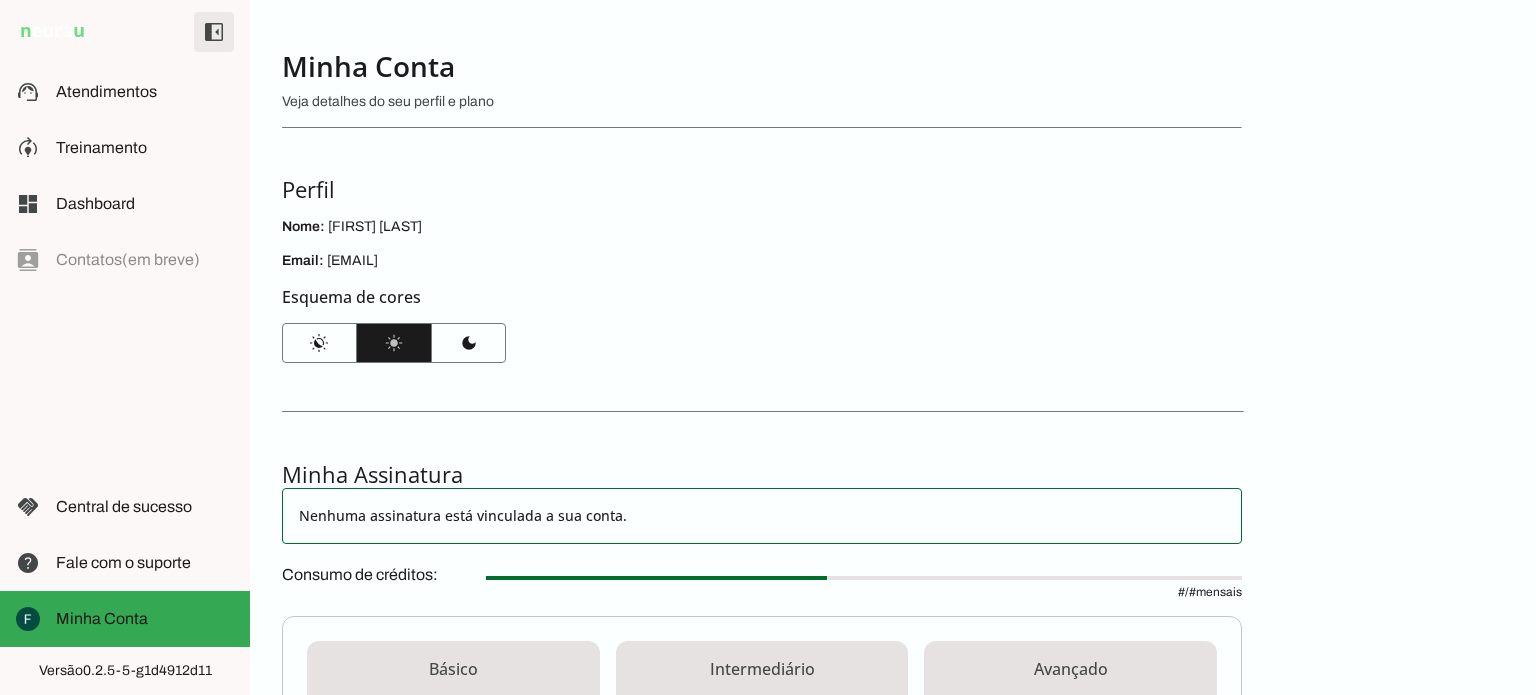 click at bounding box center (214, 32) 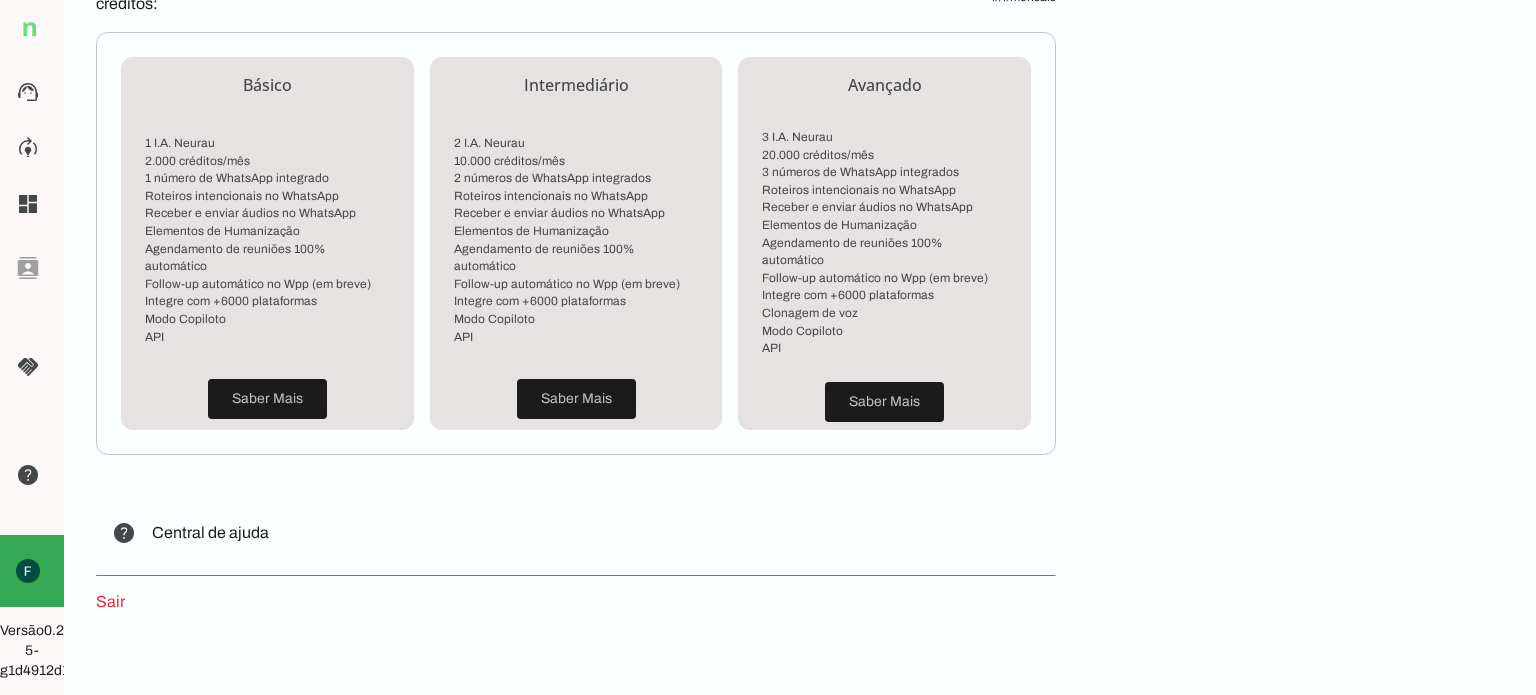 scroll, scrollTop: 596, scrollLeft: 0, axis: vertical 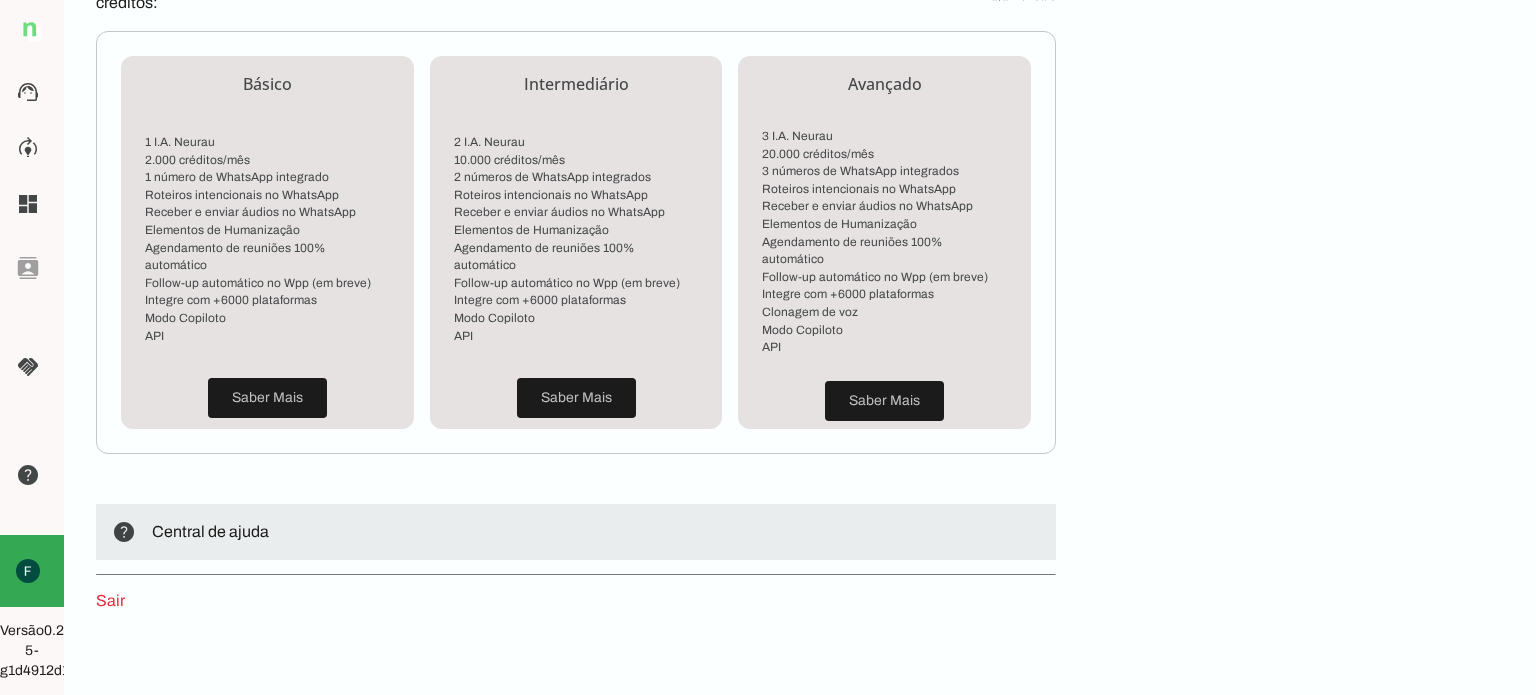 click on "Central de ajuda" at bounding box center (210, 531) 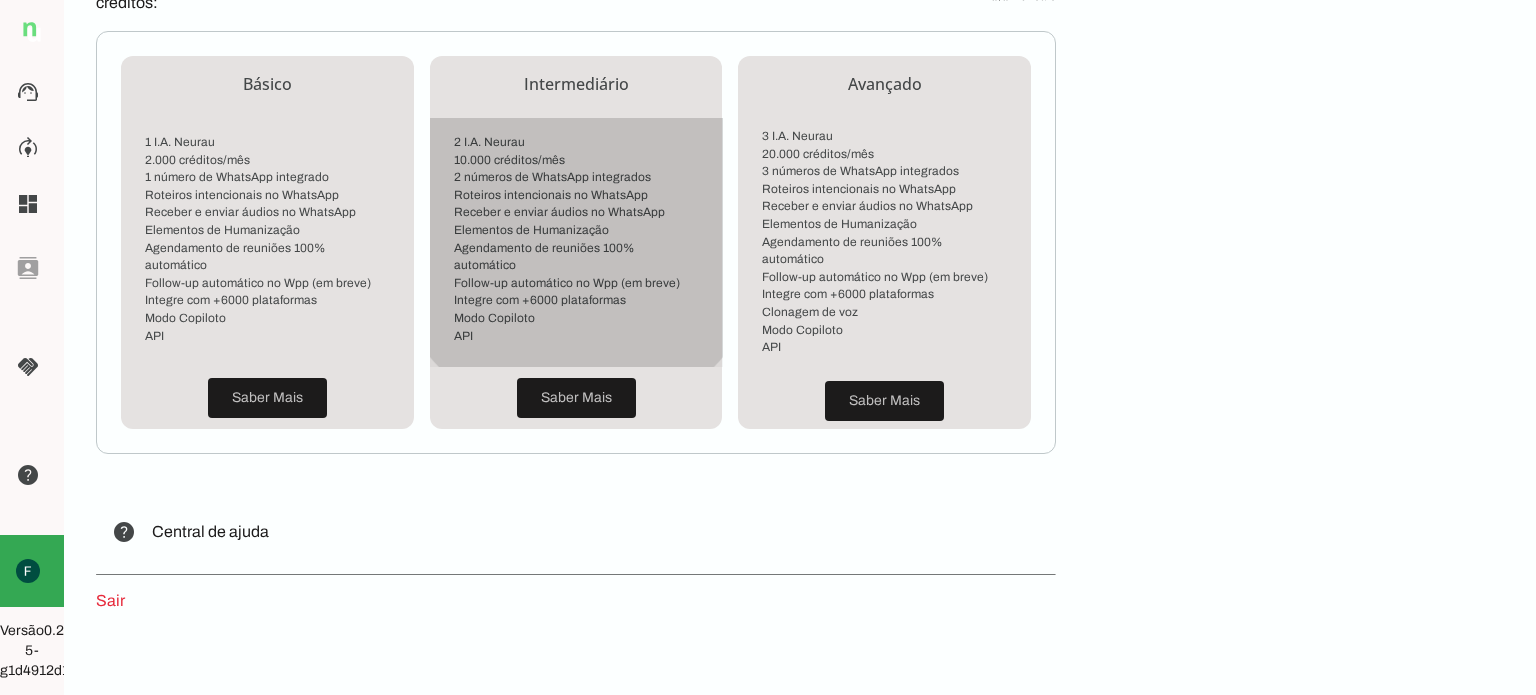 click on "Agendamento de reuniões 100% automático" at bounding box center (576, 256) 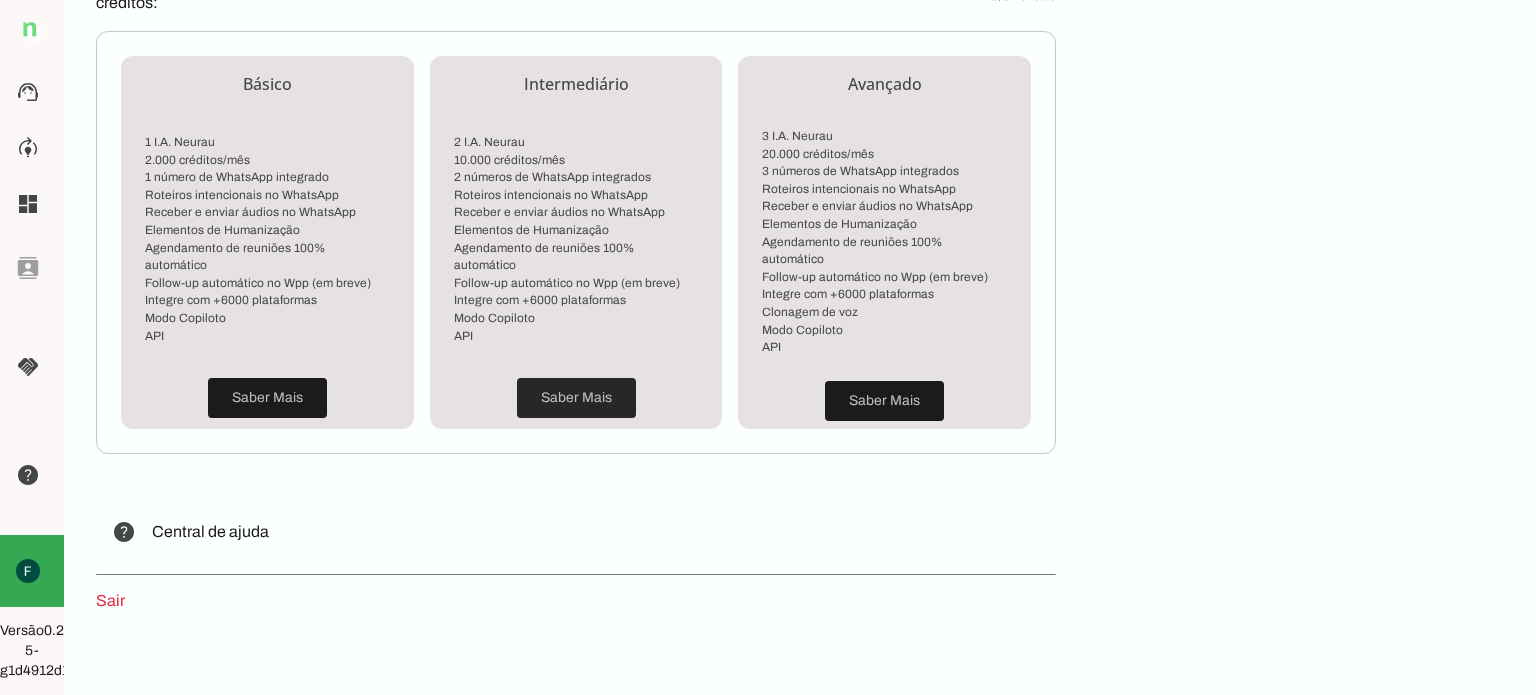 click at bounding box center [576, 398] 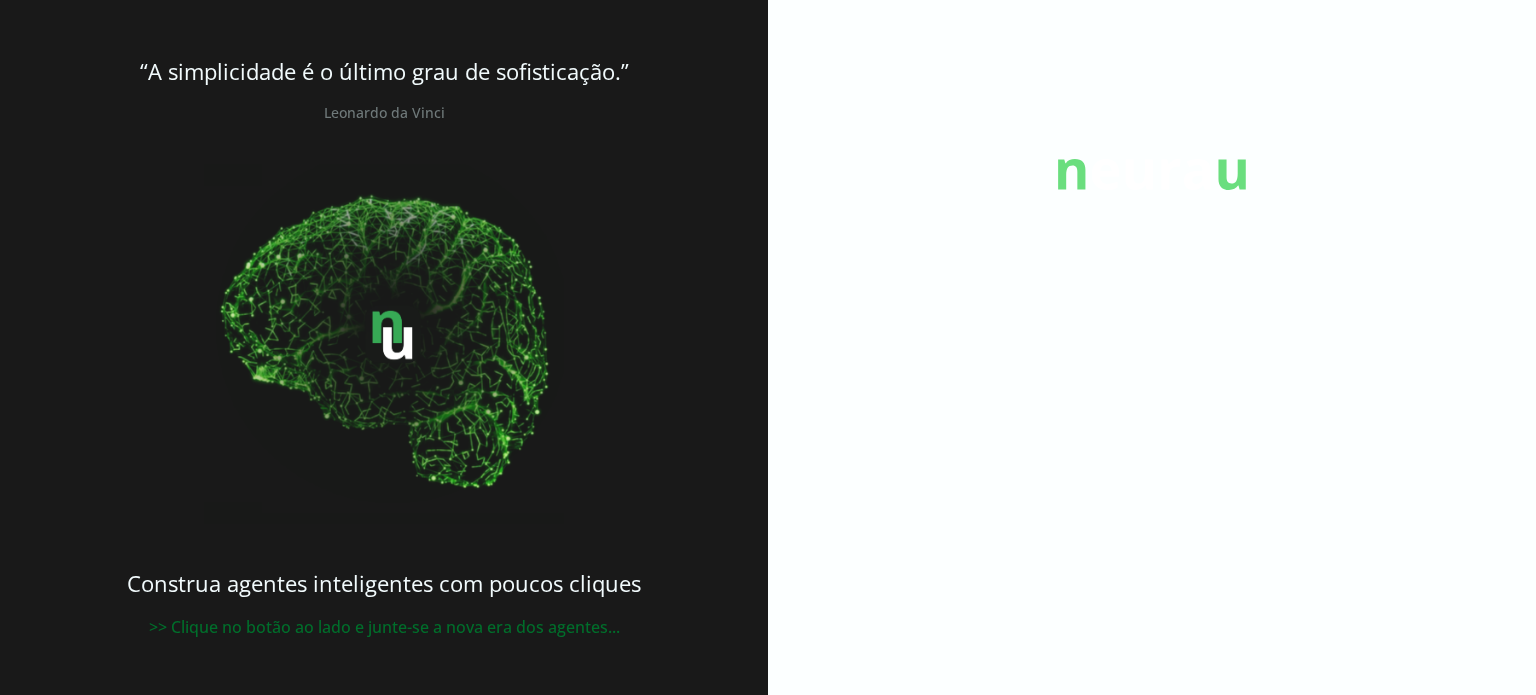 scroll, scrollTop: 0, scrollLeft: 0, axis: both 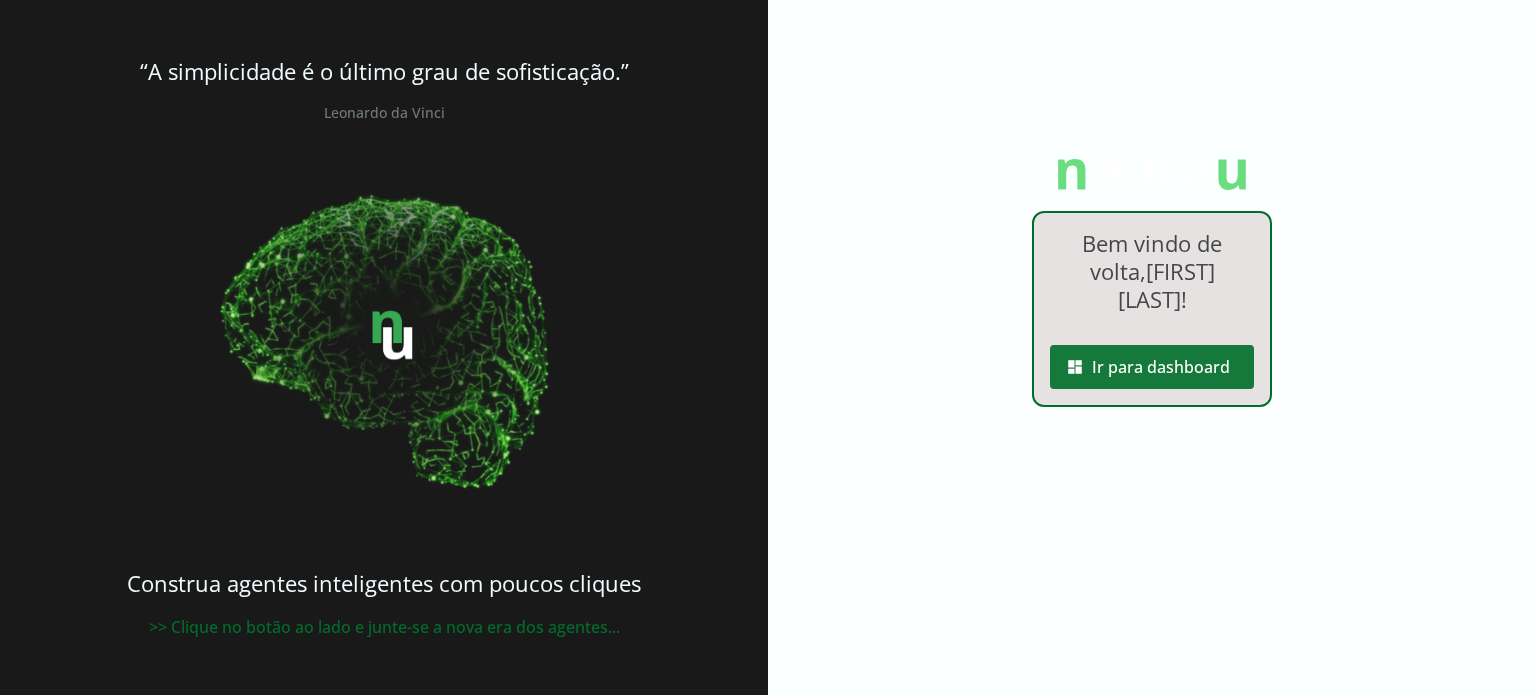click at bounding box center (1152, 367) 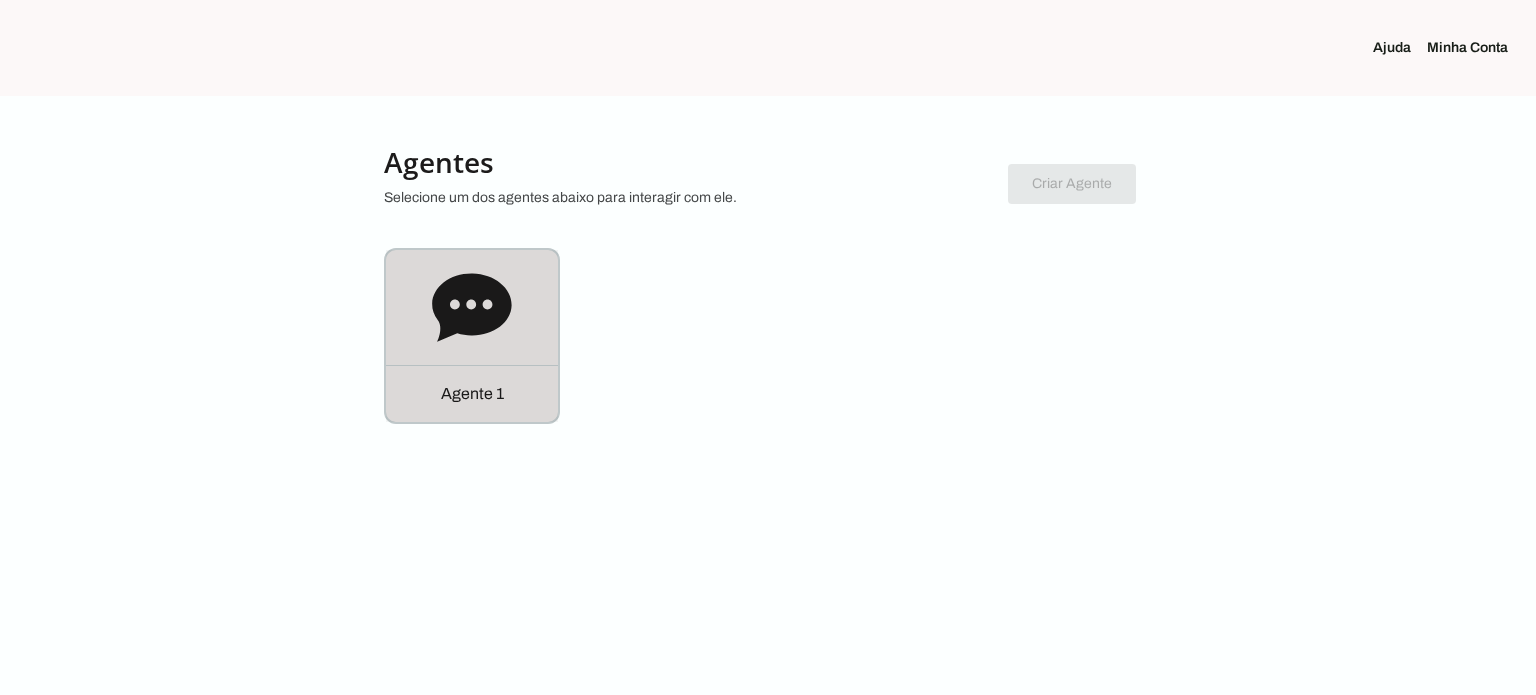 click 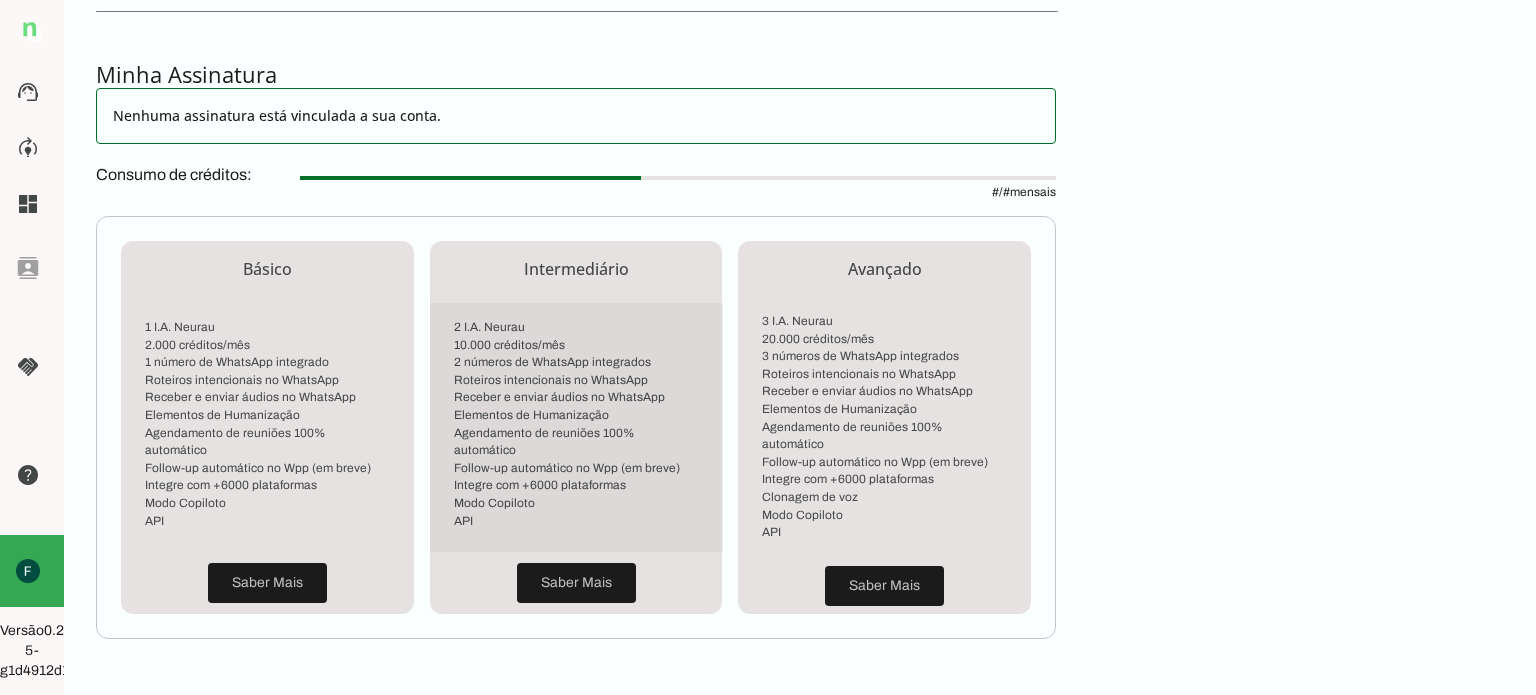 scroll, scrollTop: 596, scrollLeft: 0, axis: vertical 